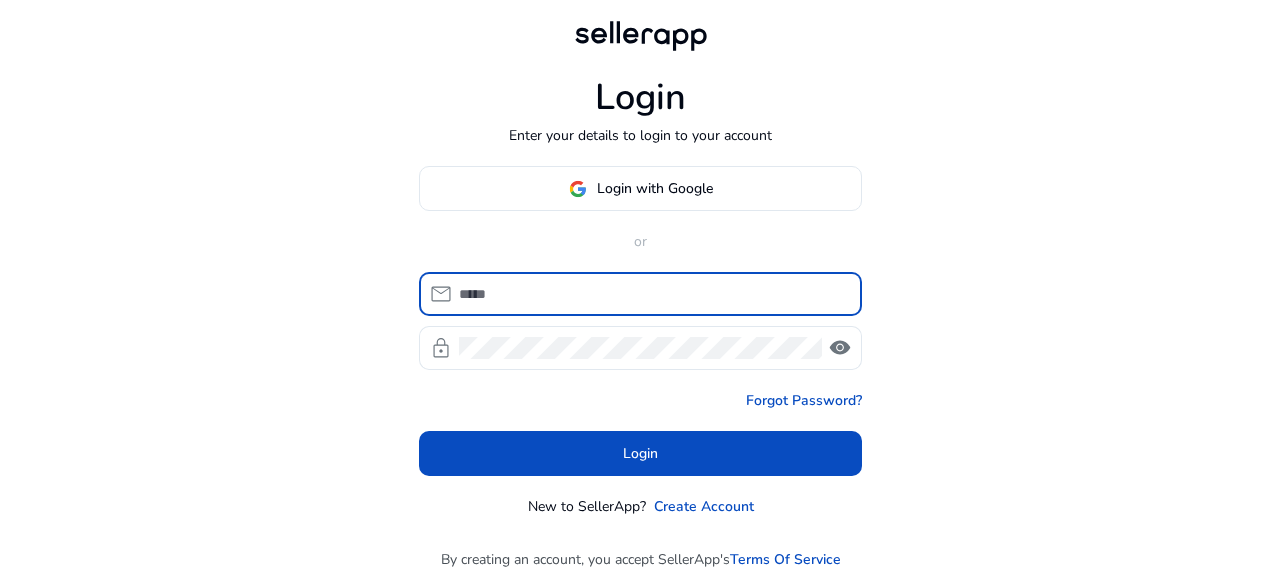 scroll, scrollTop: 0, scrollLeft: 0, axis: both 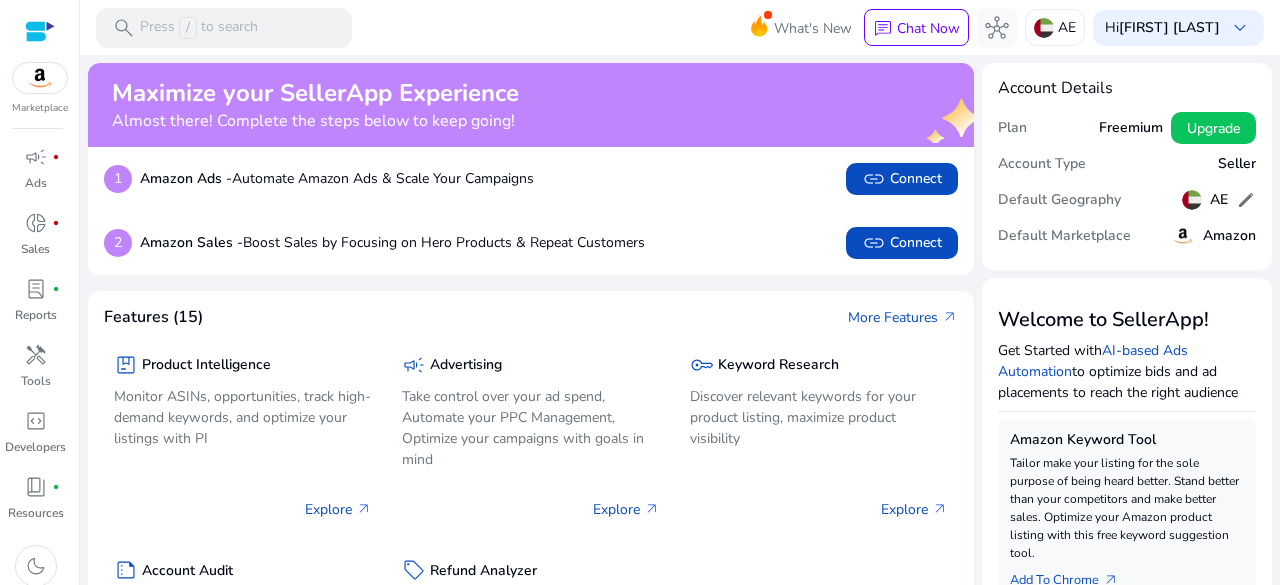 click on "search   Press  /  to search  What's New  chat  Chat Now  hub  AE  Hi  Sohaib Ahmad  keyboard_arrow_down" at bounding box center (680, 27) 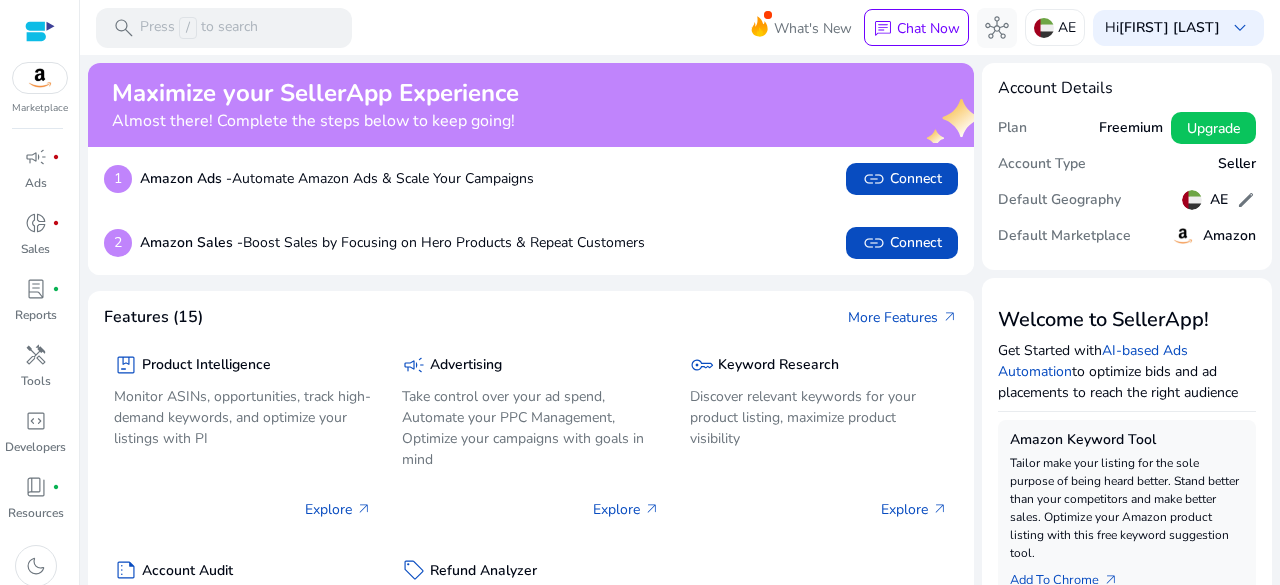 scroll, scrollTop: 0, scrollLeft: 0, axis: both 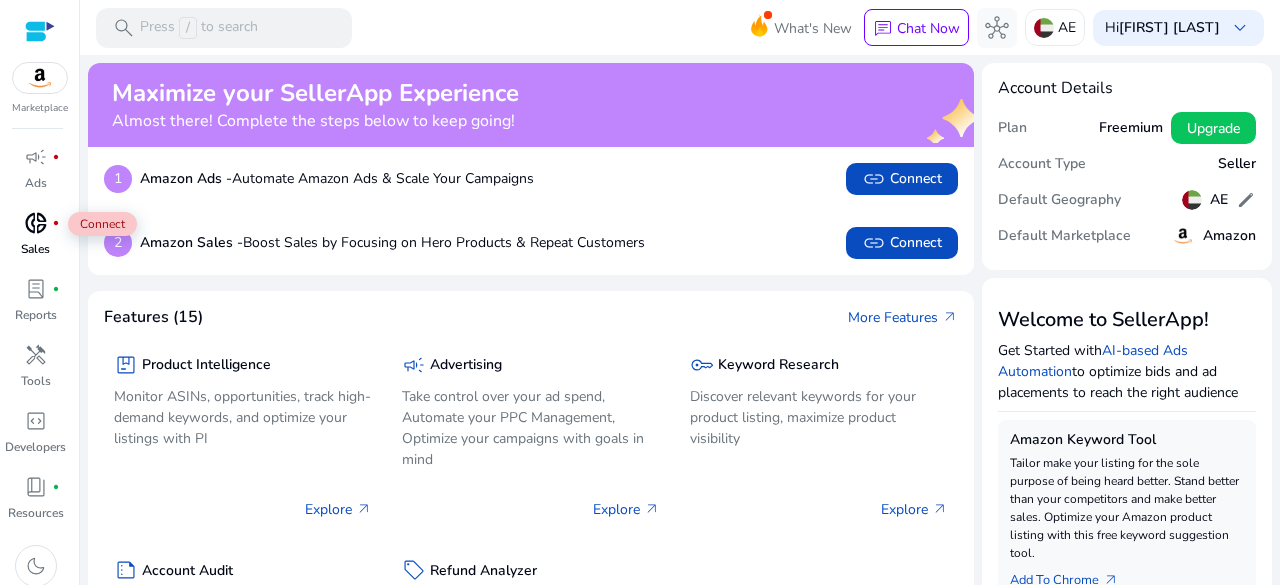 click on "donut_small" at bounding box center [36, 223] 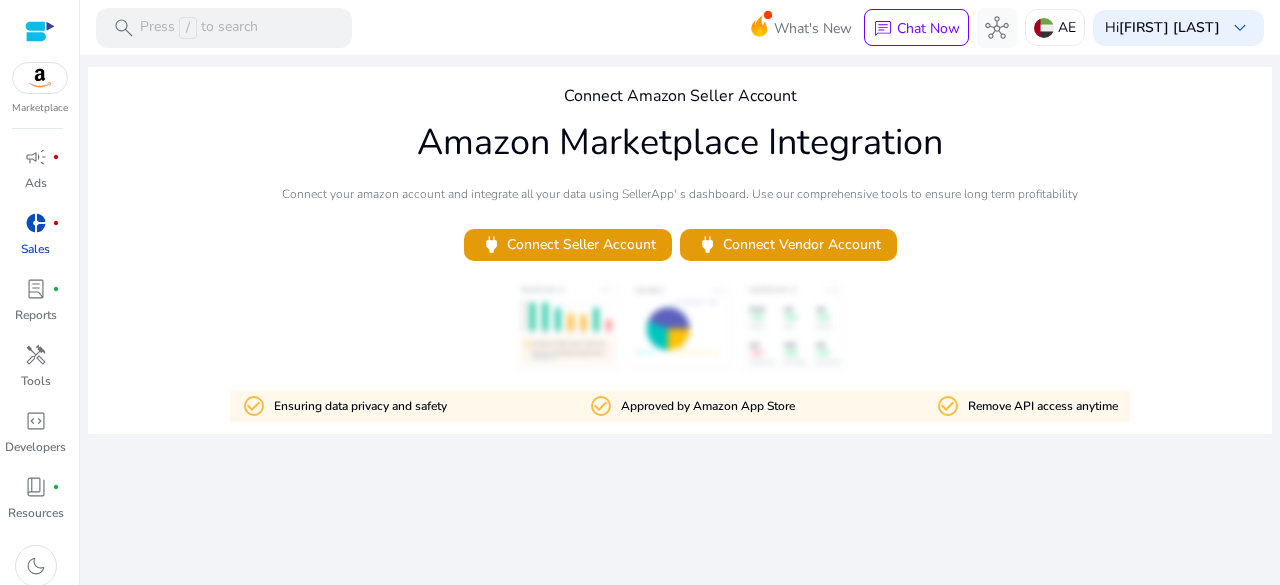 click 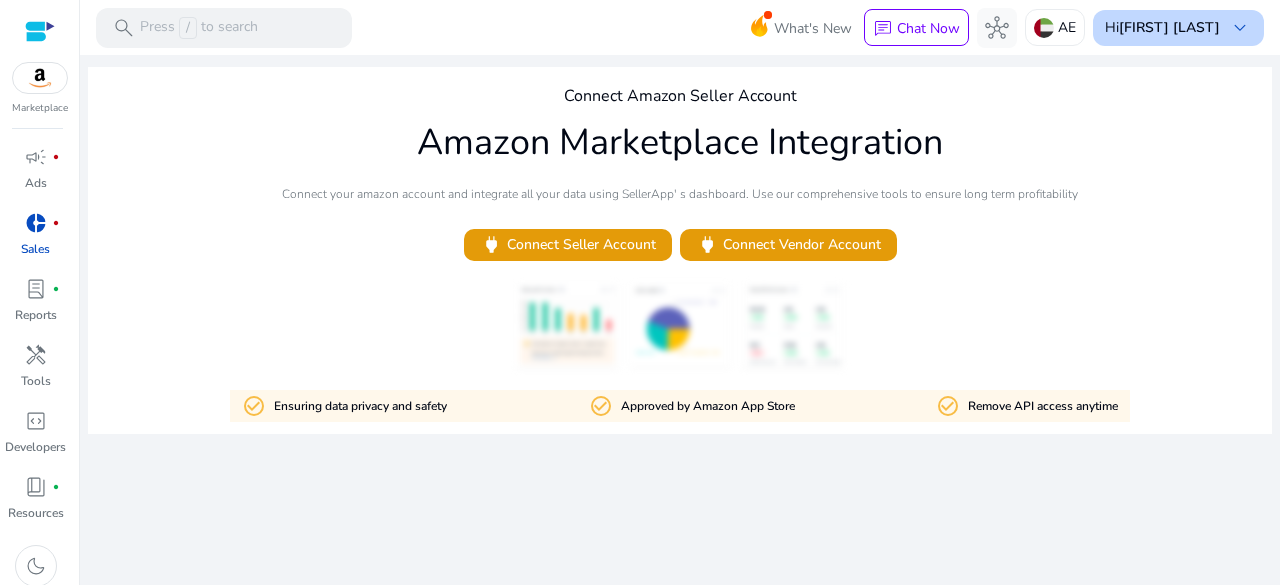 click on "[FIRST] [LAST]" at bounding box center (1169, 27) 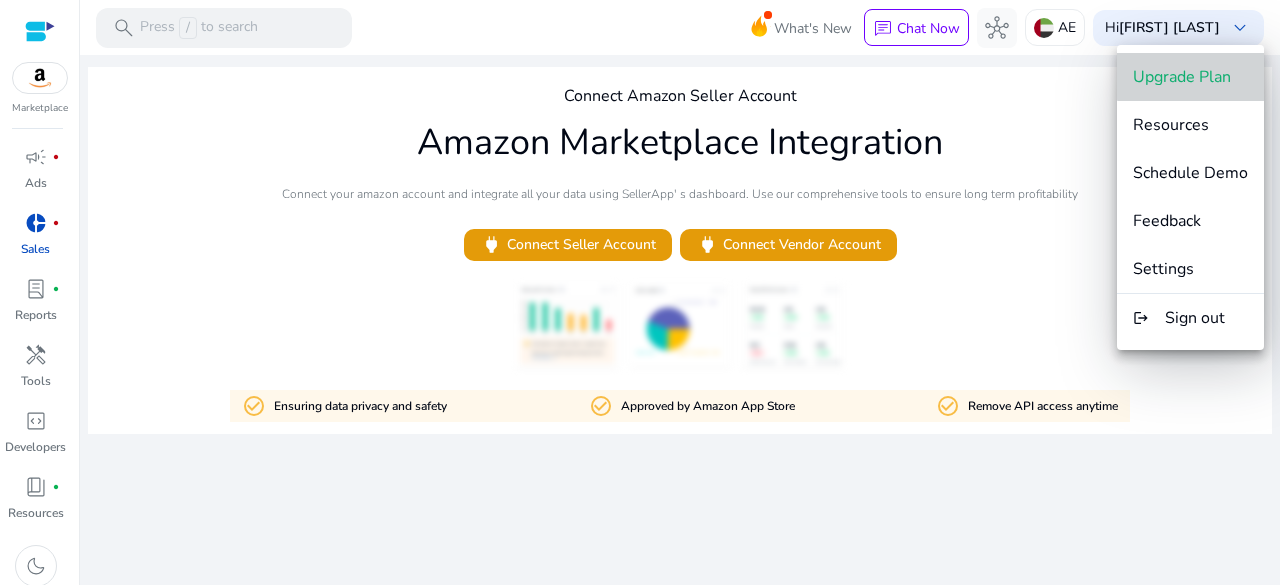 click on "Upgrade Plan" at bounding box center [1182, 77] 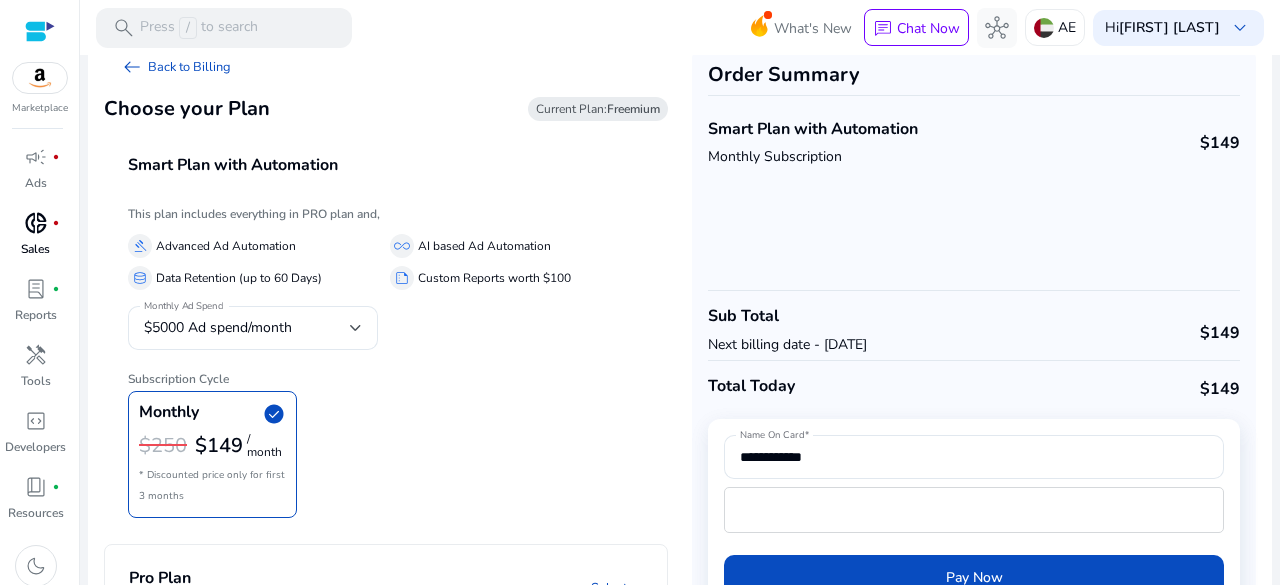 scroll, scrollTop: 31, scrollLeft: 0, axis: vertical 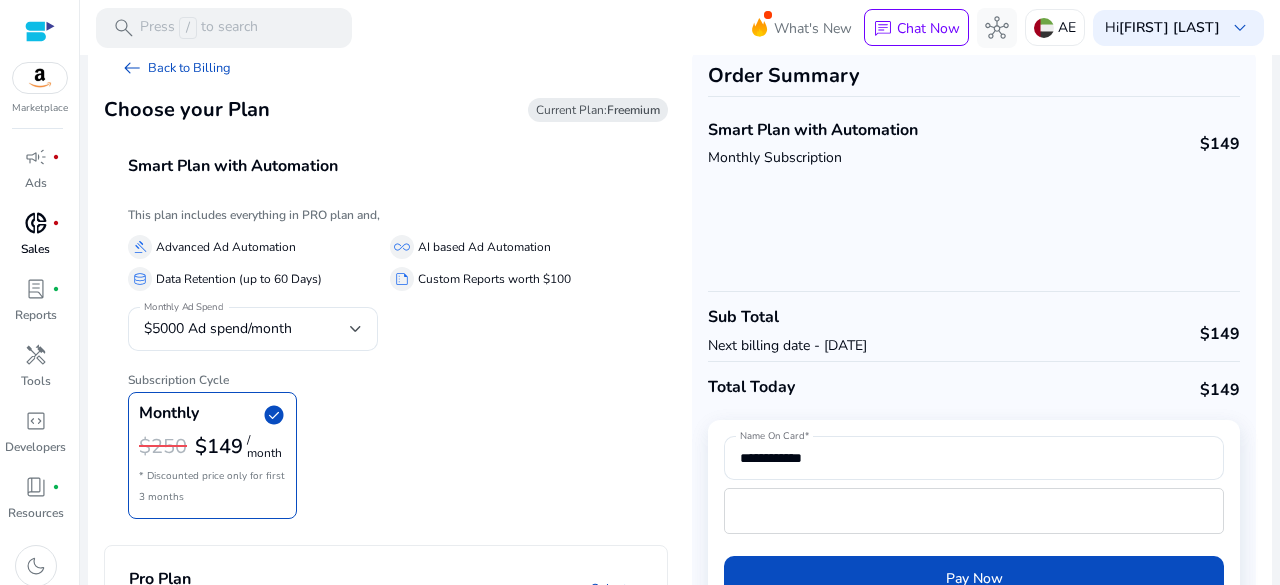 click on "Monthly   check_circle  $250 $149  / month   * Discounted price only for first 3 months" 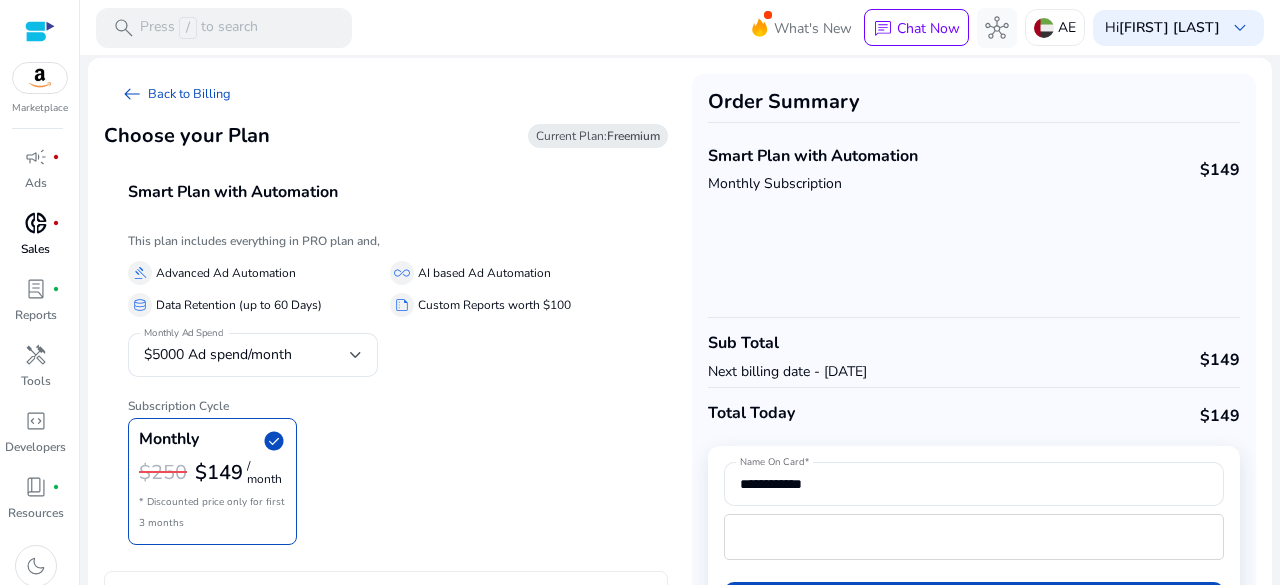scroll, scrollTop: 52, scrollLeft: 0, axis: vertical 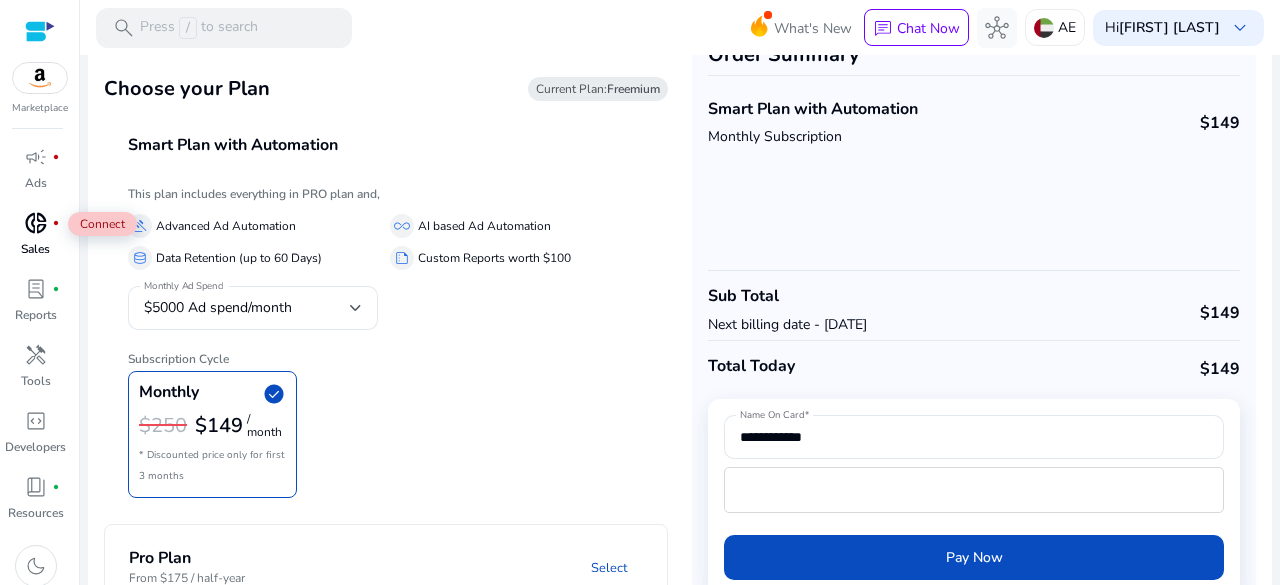 click on "donut_small   fiber_manual_record" at bounding box center (36, 223) 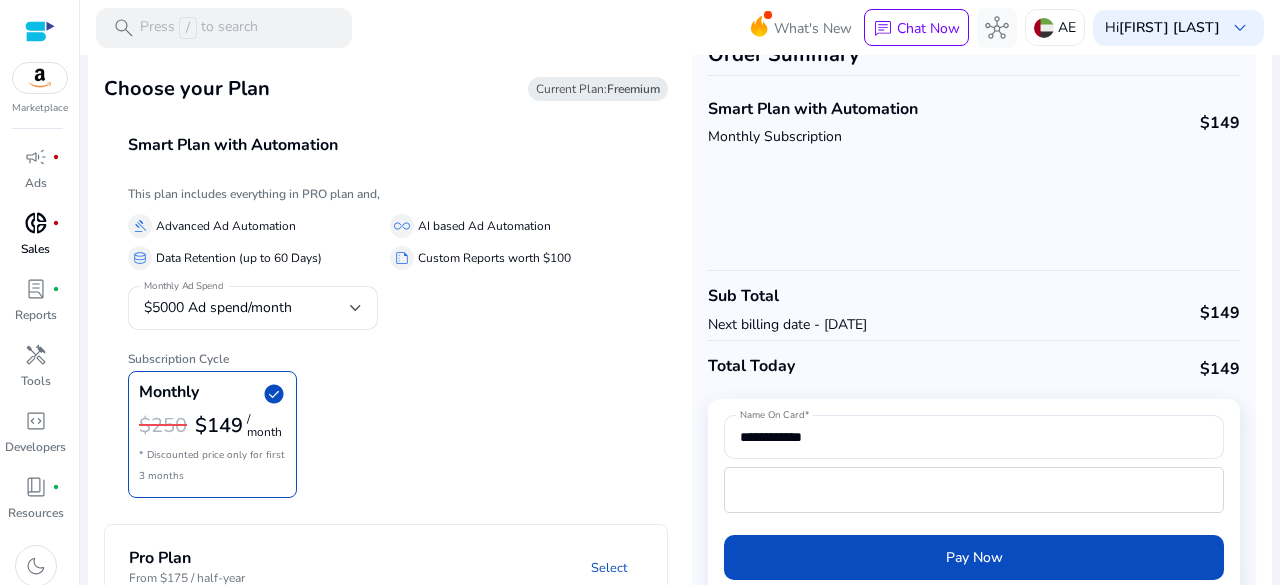 scroll, scrollTop: 0, scrollLeft: 0, axis: both 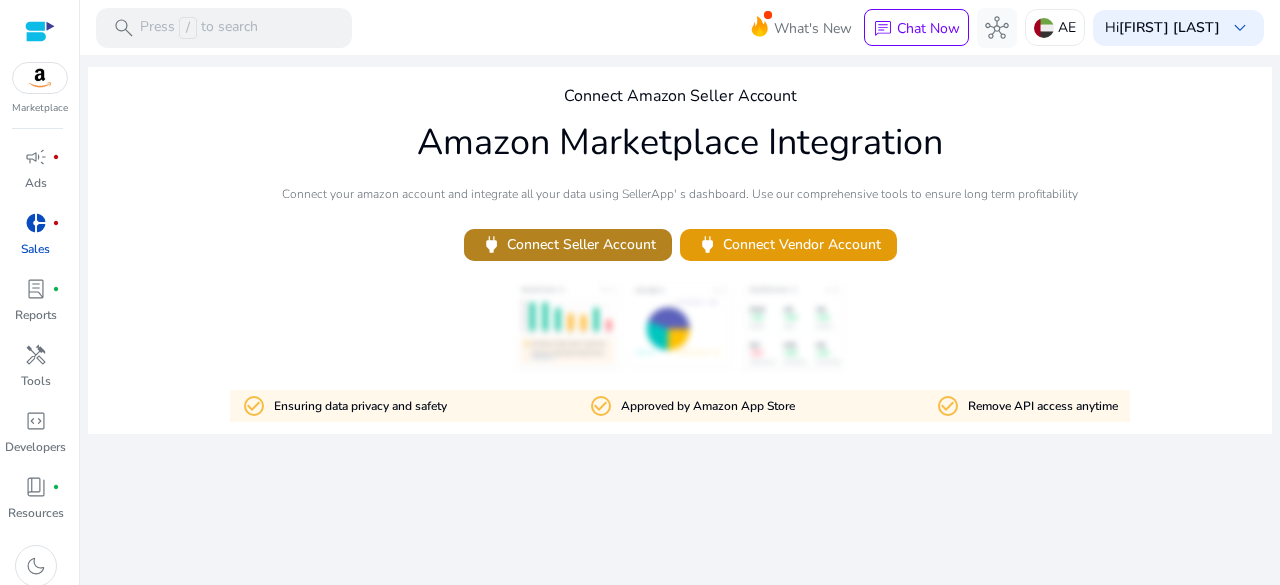 click on "power   Connect Seller Account" 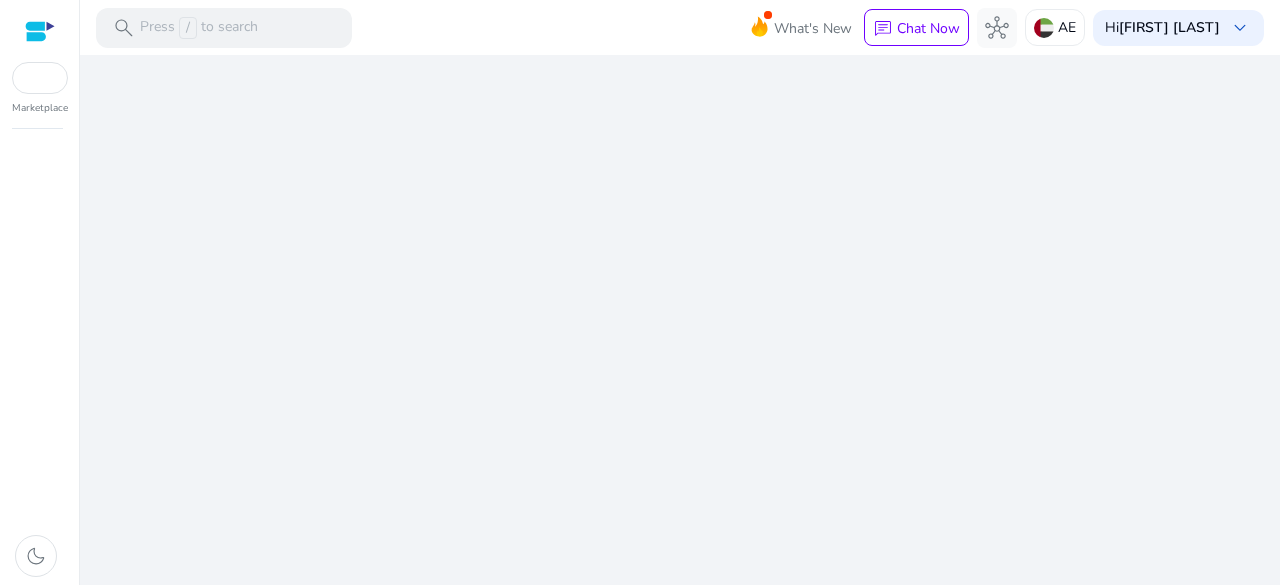 scroll, scrollTop: 0, scrollLeft: 0, axis: both 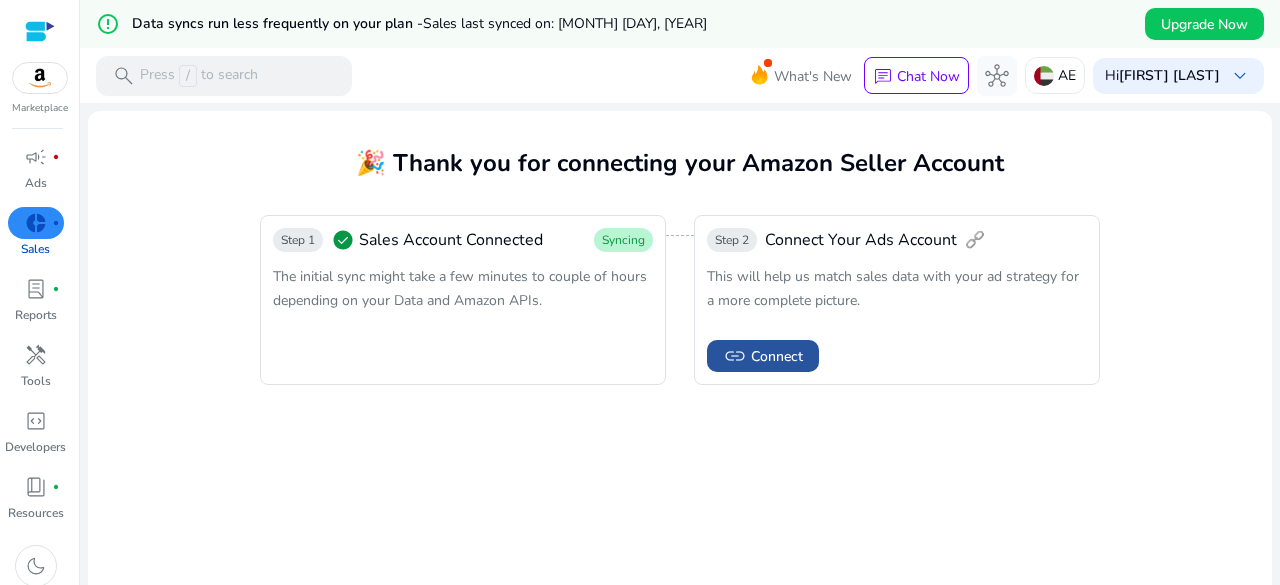 click on "Connect" 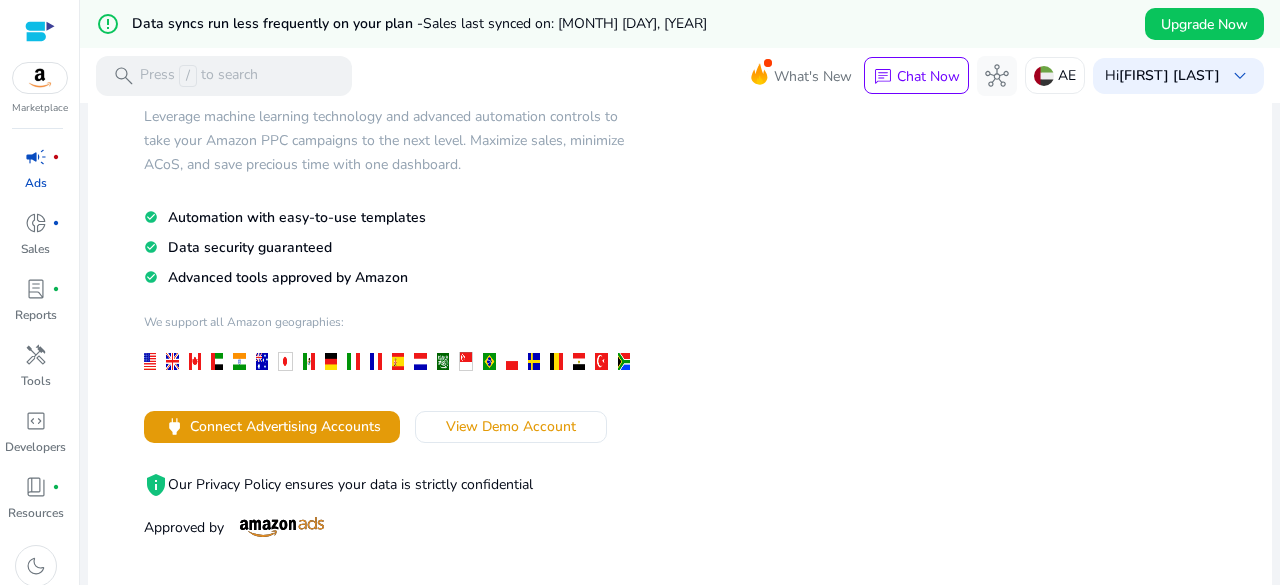 scroll, scrollTop: 165, scrollLeft: 0, axis: vertical 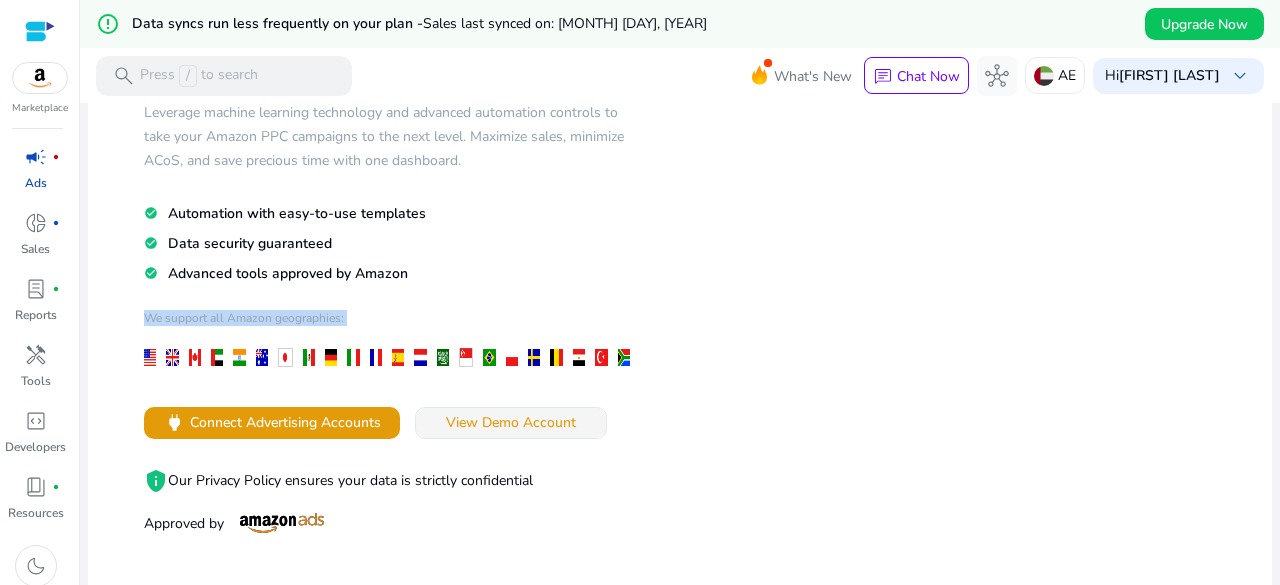 drag, startPoint x: 498, startPoint y: 432, endPoint x: 512, endPoint y: 430, distance: 14.142136 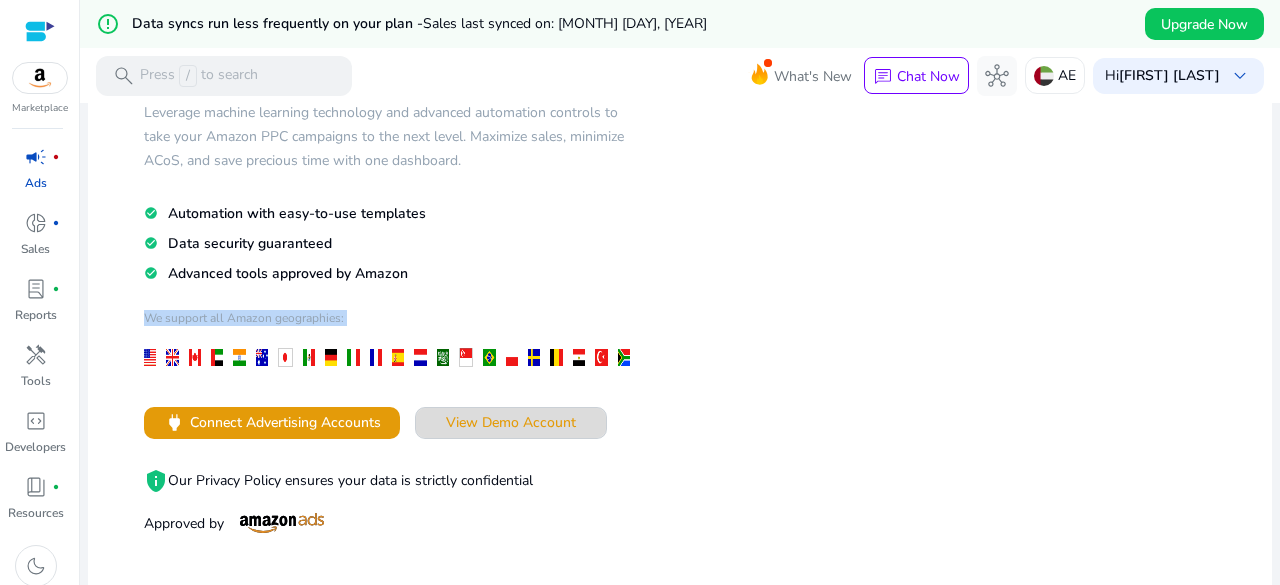 click on "View Demo Account" 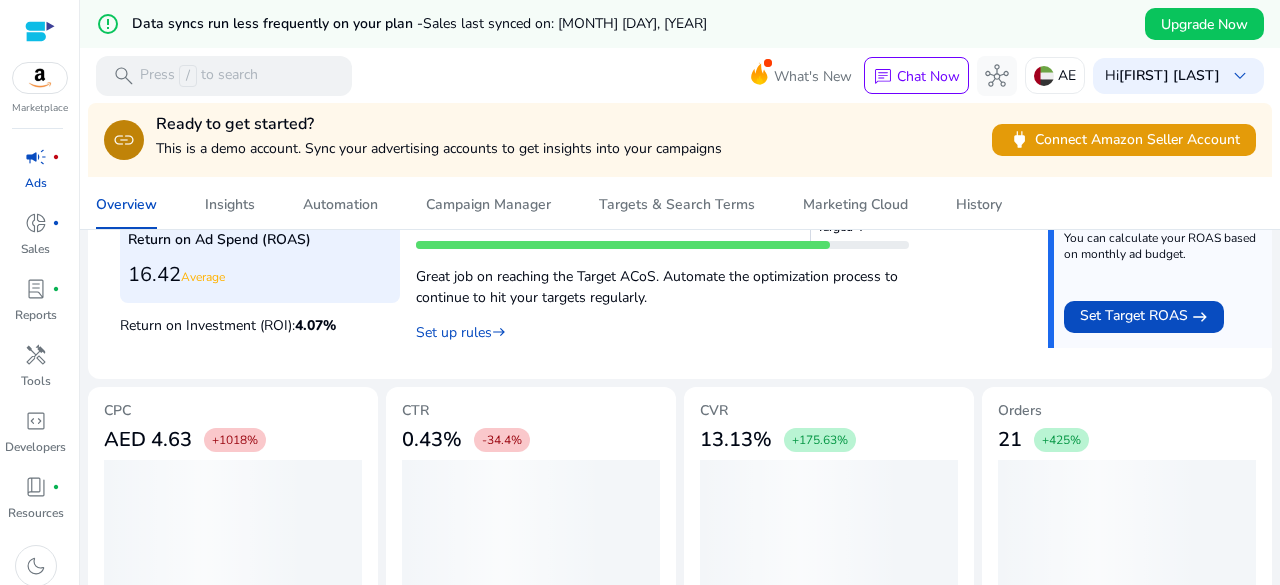 scroll, scrollTop: 406, scrollLeft: 0, axis: vertical 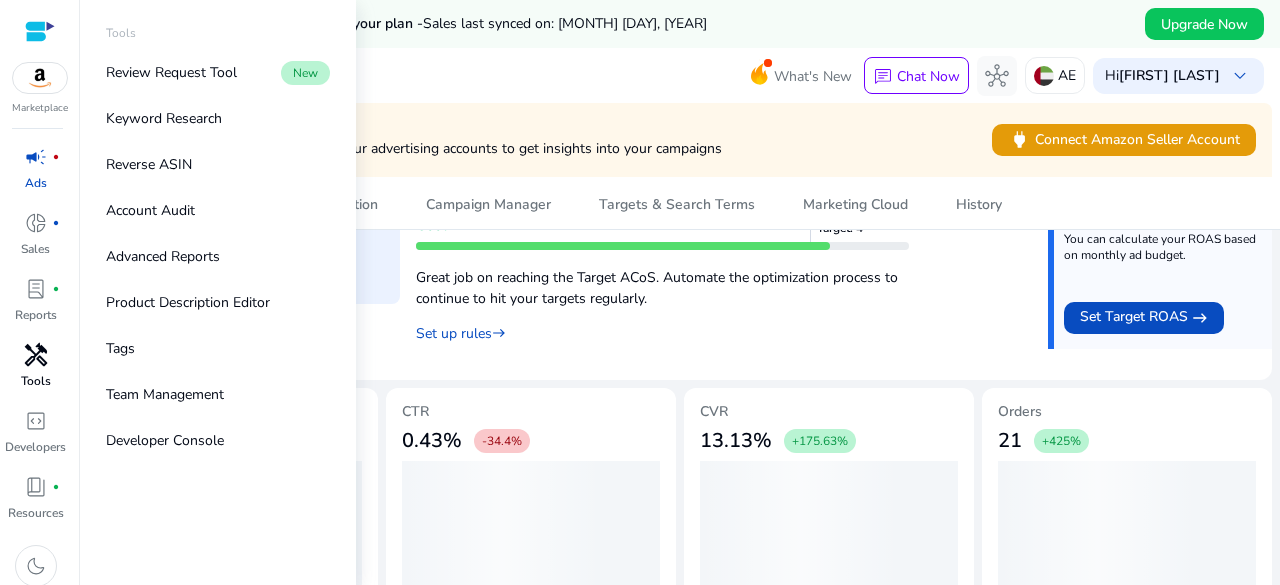 click on "handyman" at bounding box center [36, 355] 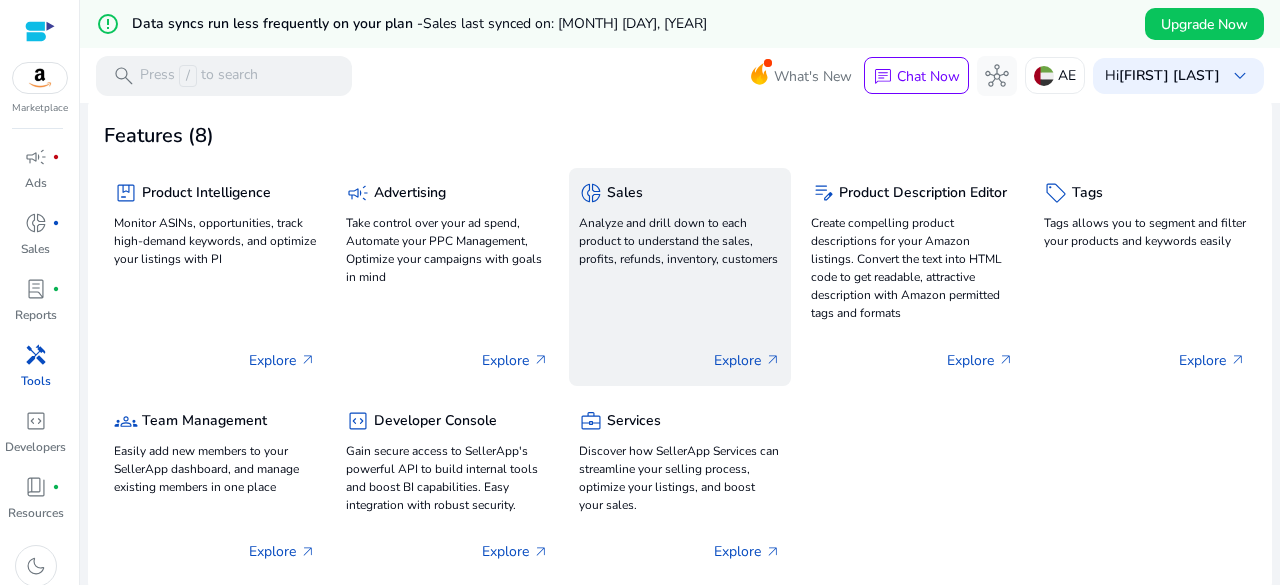 scroll, scrollTop: 99, scrollLeft: 0, axis: vertical 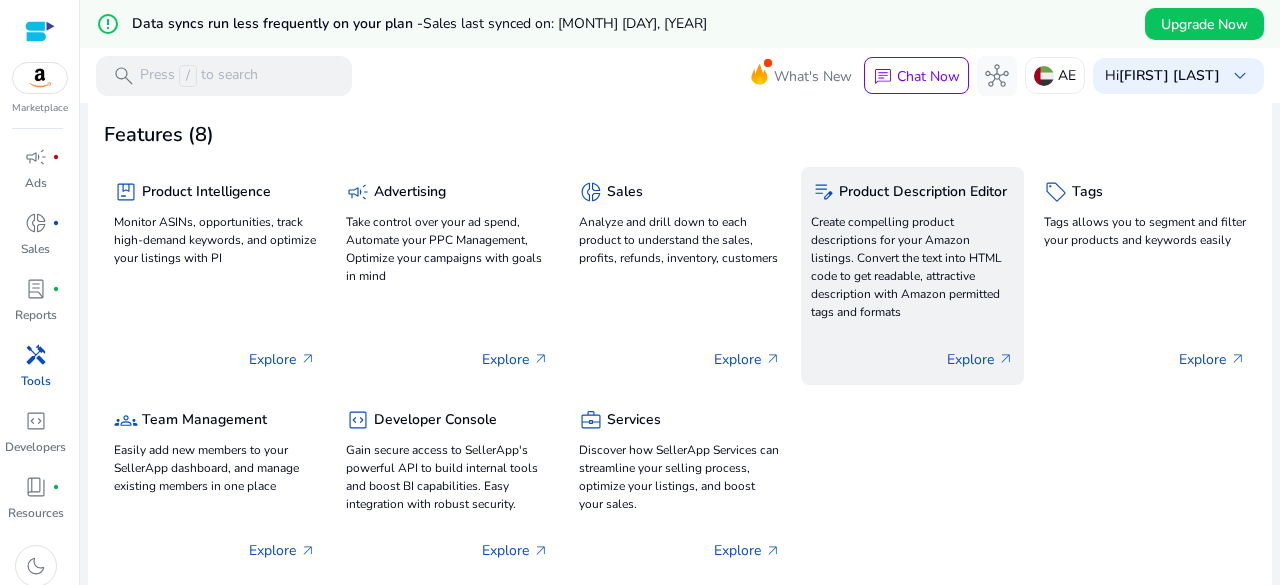 click on "Create compelling product descriptions for your Amazon listings. Convert the text into HTML code to get readable, attractive description with Amazon permitted tags and formats" 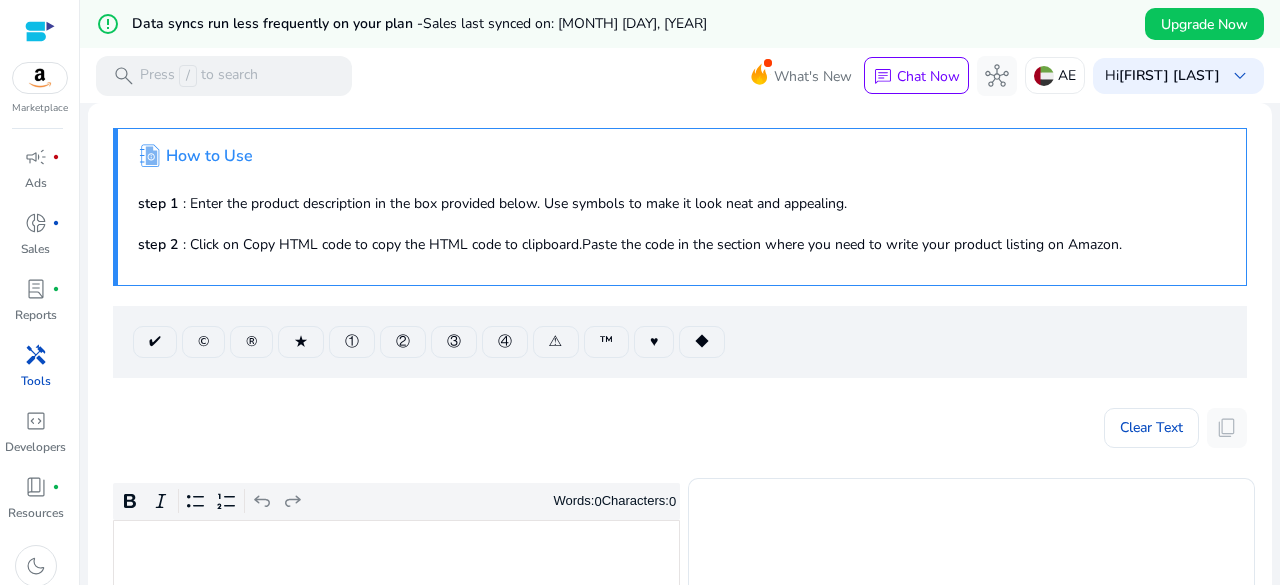 scroll, scrollTop: 0, scrollLeft: 0, axis: both 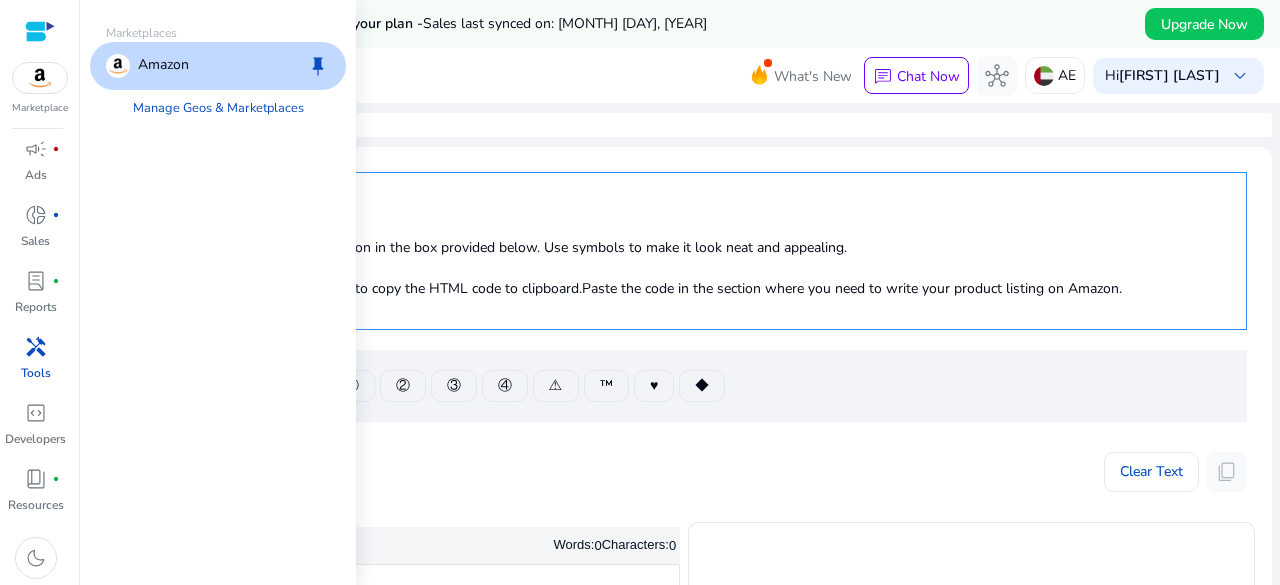 click at bounding box center [40, 78] 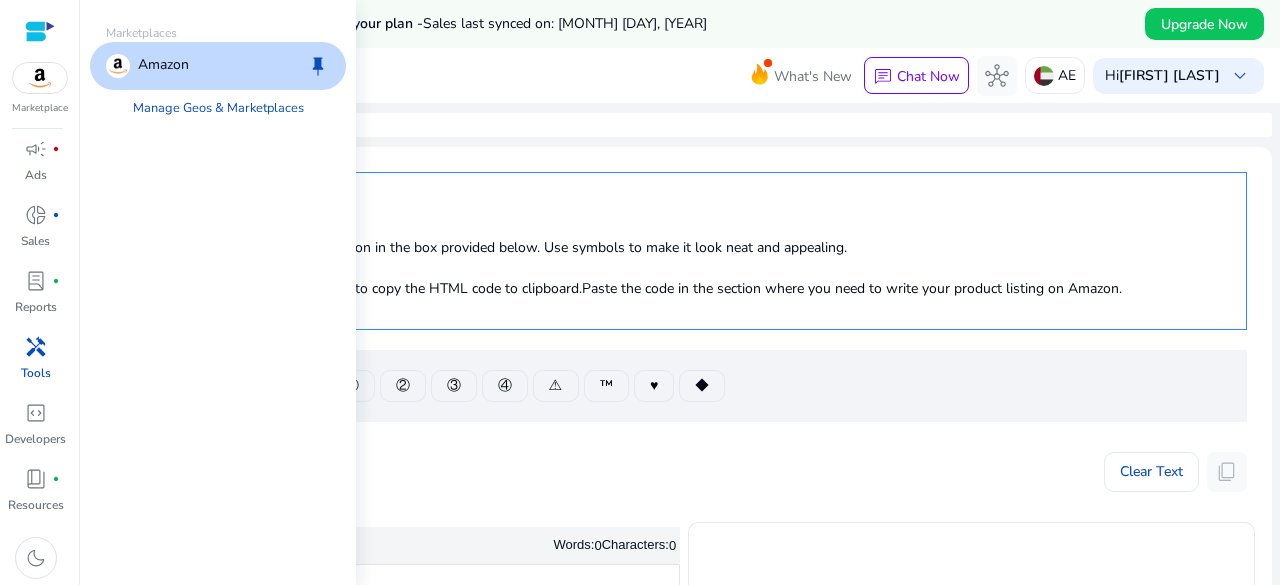 click on "Amazon" at bounding box center [163, 66] 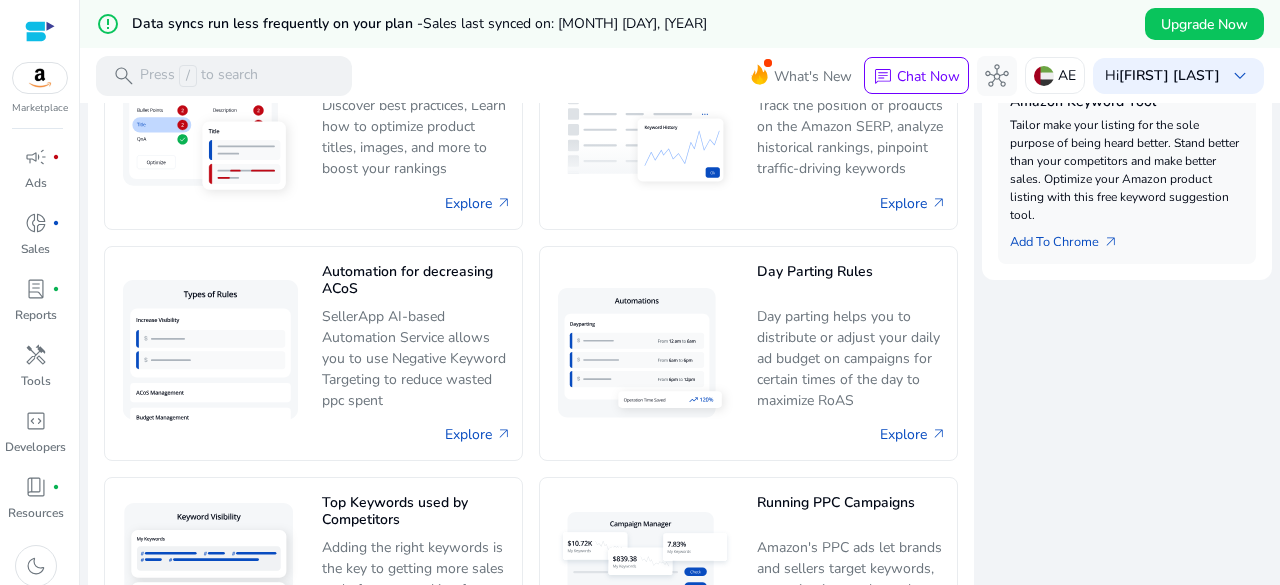 scroll, scrollTop: 1308, scrollLeft: 0, axis: vertical 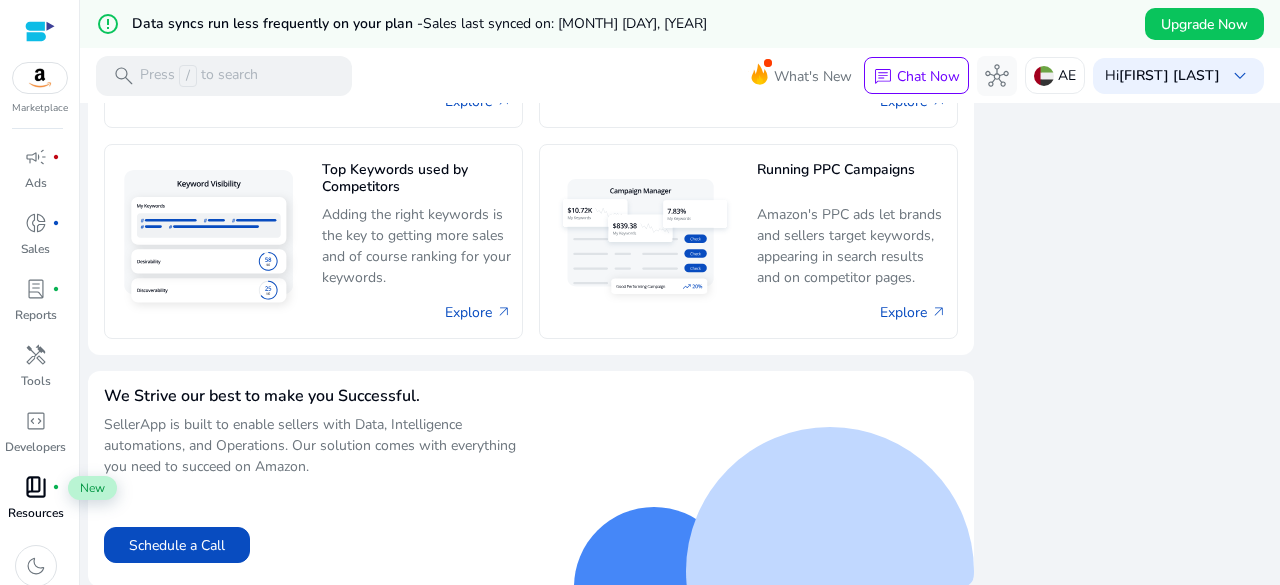 click on "book_4" at bounding box center [36, 487] 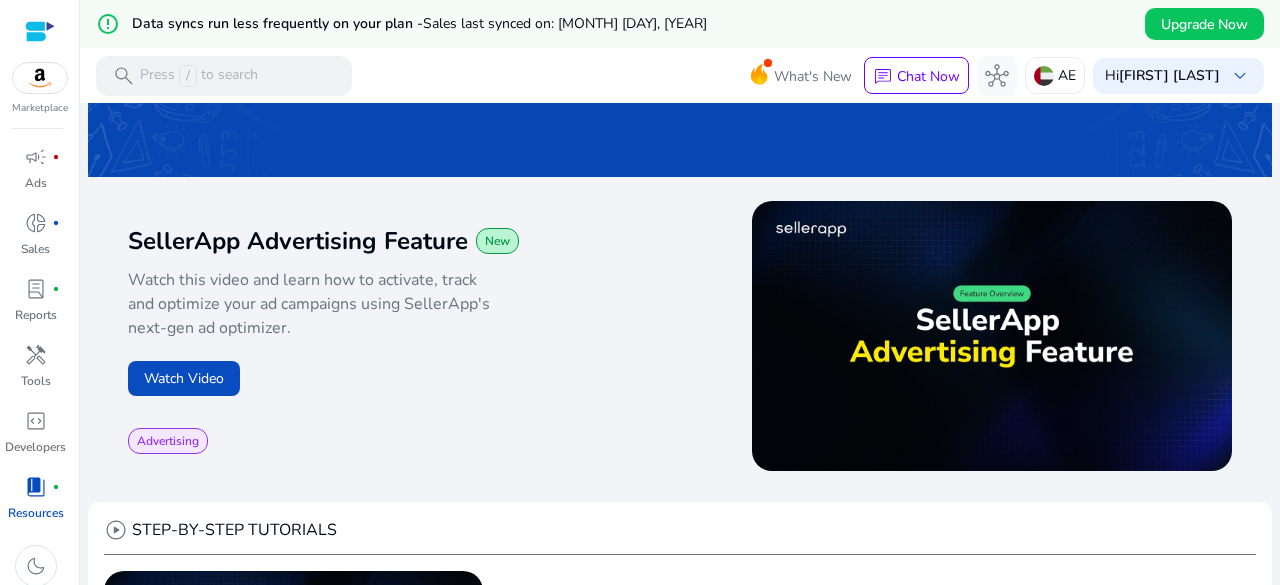 scroll, scrollTop: 0, scrollLeft: 0, axis: both 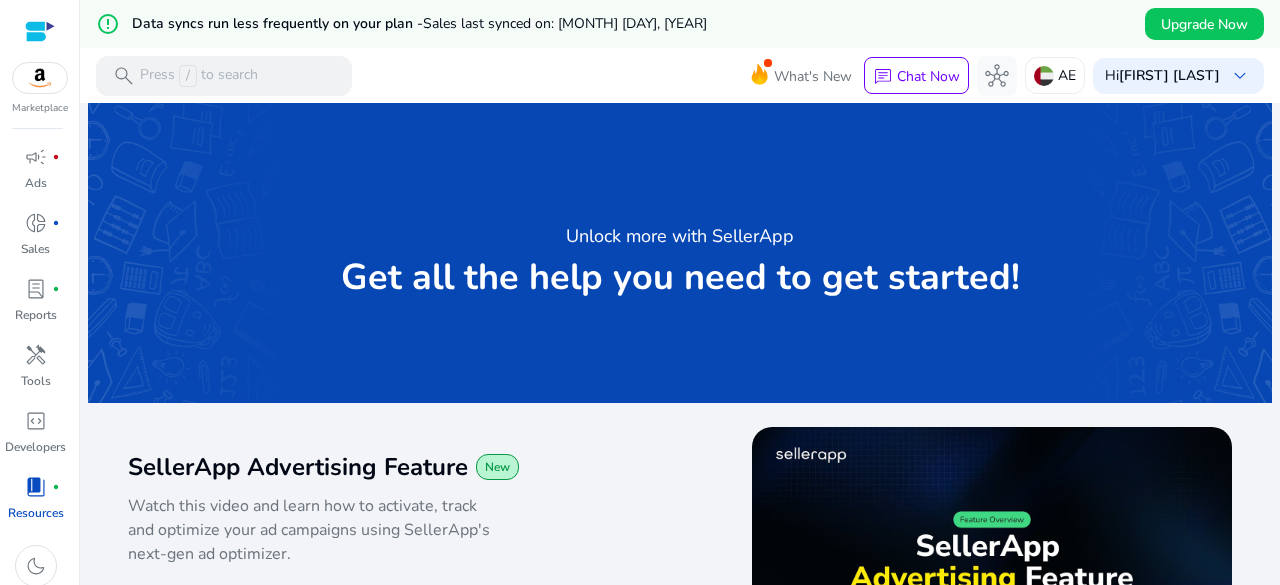 click at bounding box center [40, 31] 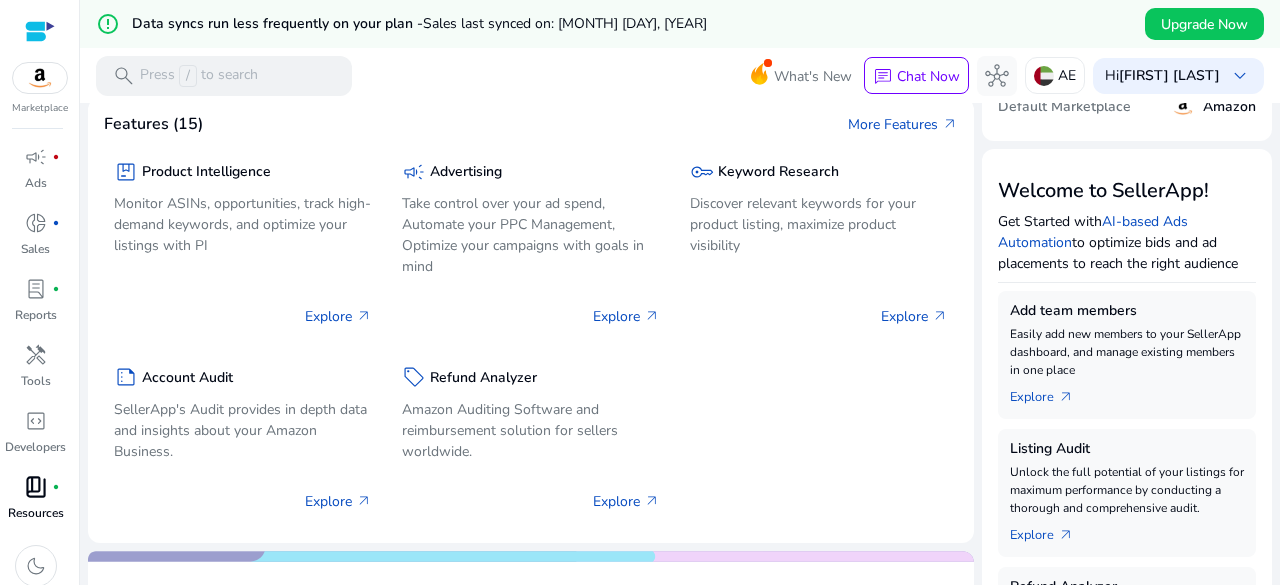 scroll, scrollTop: 176, scrollLeft: 0, axis: vertical 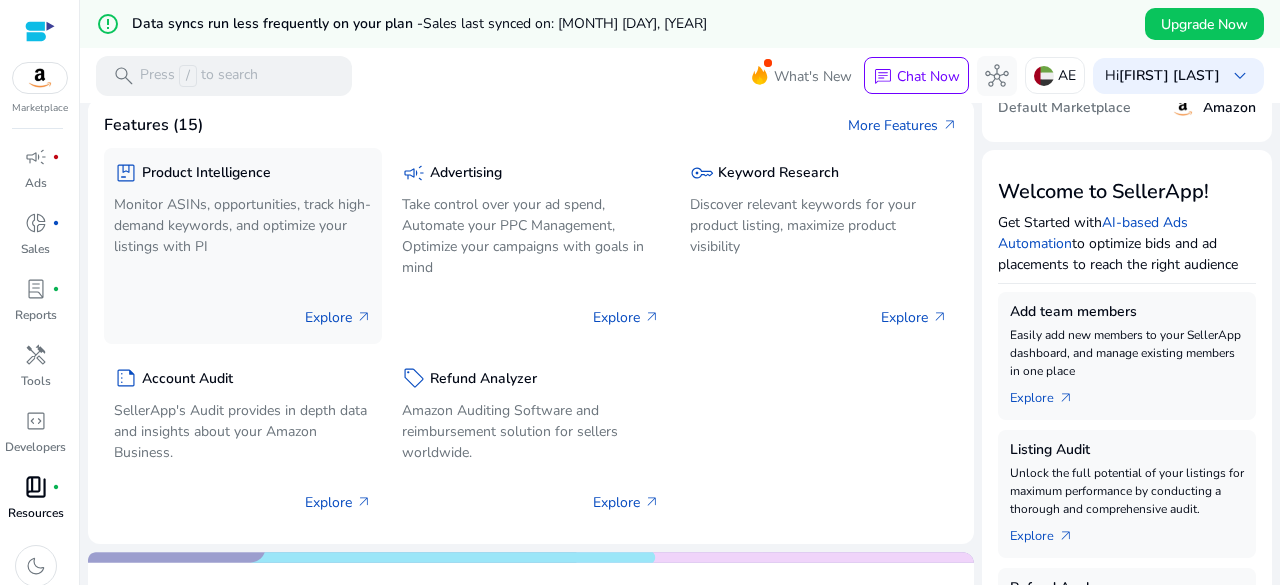 click on "package  Product Intelligence Monitor ASINs, opportunities, track high-demand keywords, and optimize your listings with PI  Explore   arrow_outward" 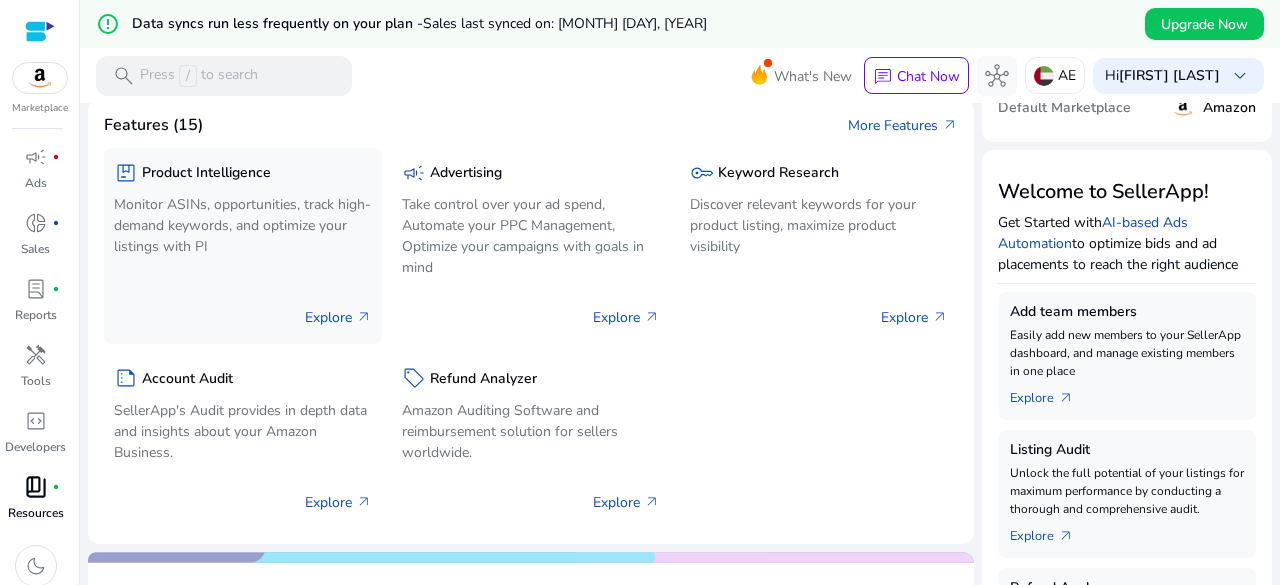 scroll, scrollTop: 0, scrollLeft: 0, axis: both 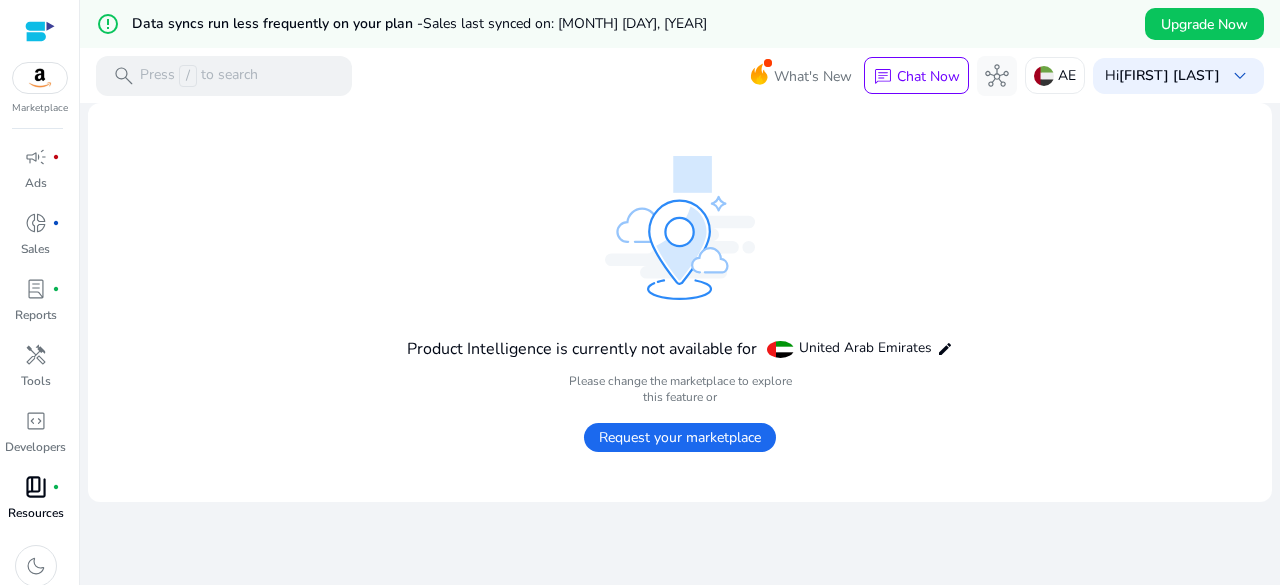 click on "Request your marketplace" 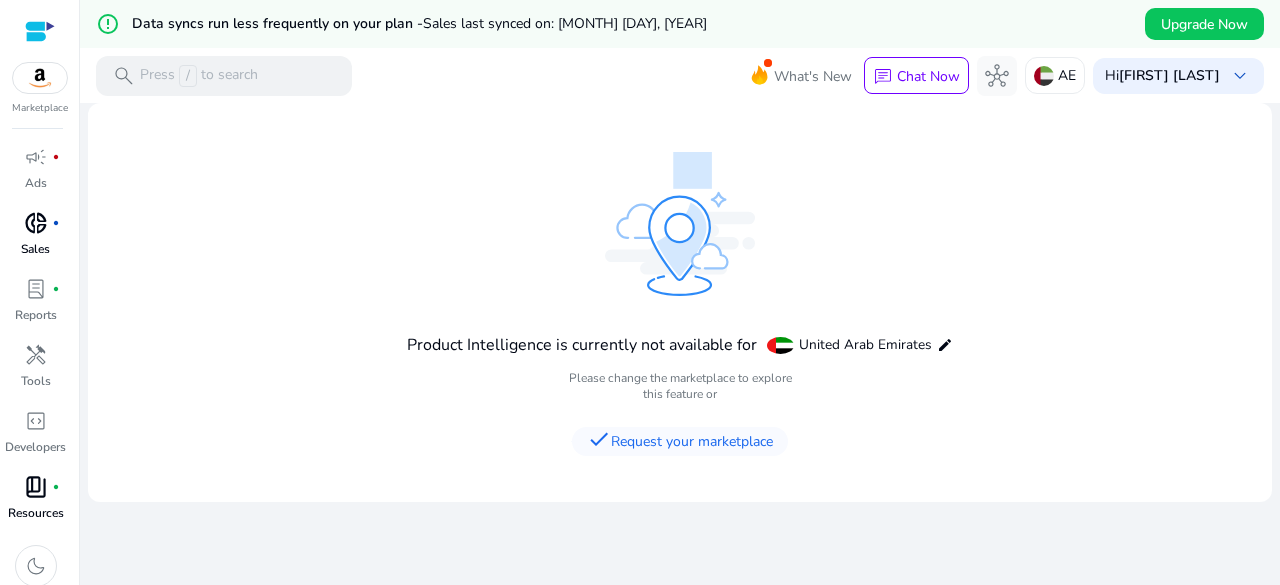click on "Sales" at bounding box center (35, 249) 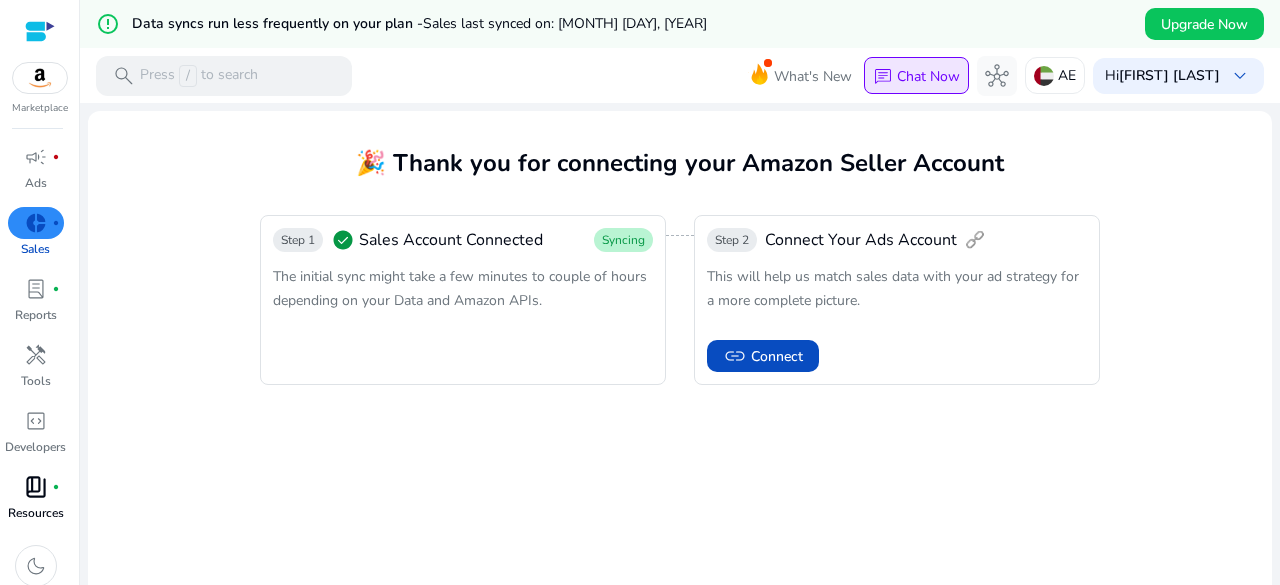 click on "Chat Now" at bounding box center [928, 76] 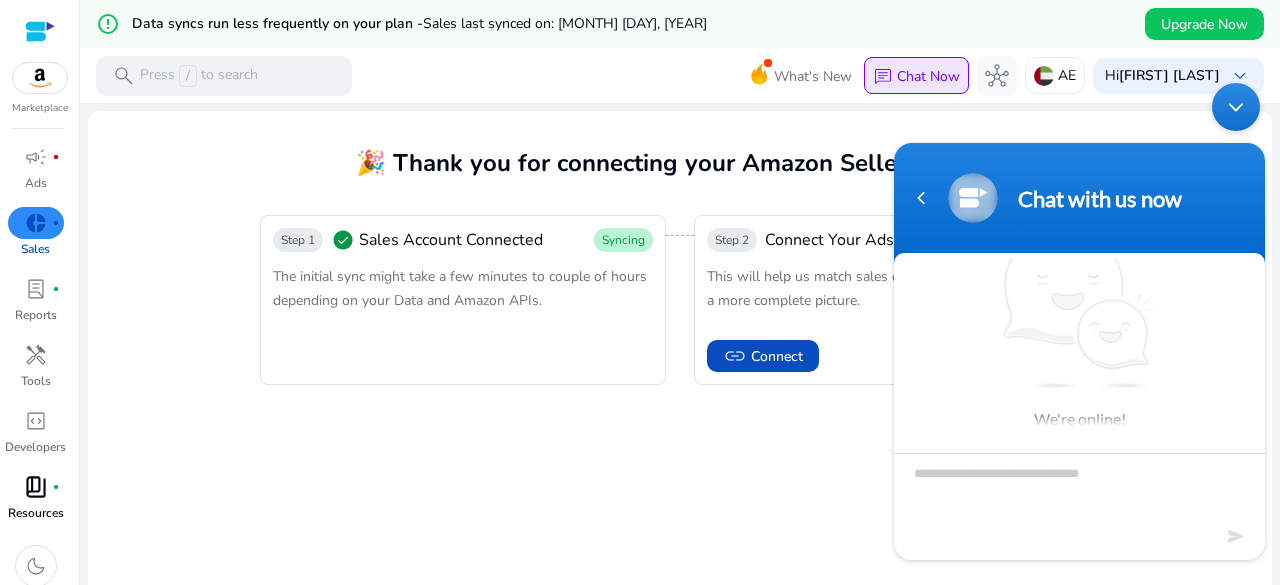 scroll, scrollTop: 17, scrollLeft: 0, axis: vertical 